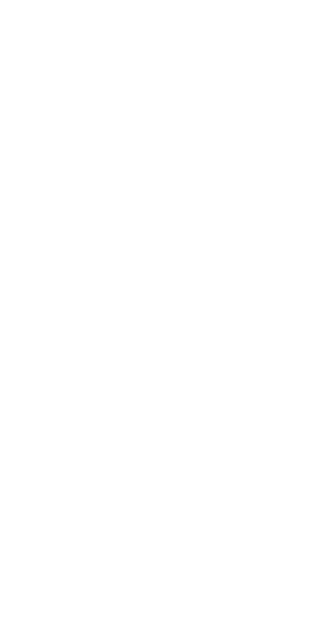 scroll, scrollTop: 0, scrollLeft: 0, axis: both 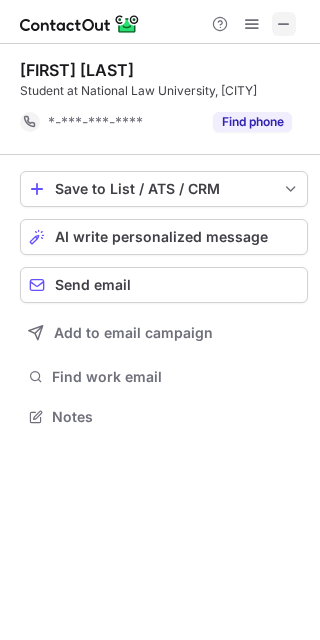 click at bounding box center (284, 24) 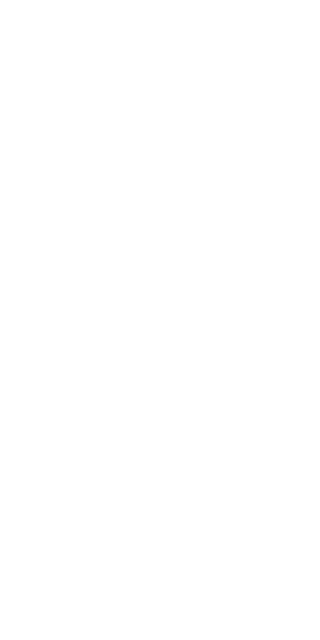 scroll, scrollTop: 0, scrollLeft: 0, axis: both 